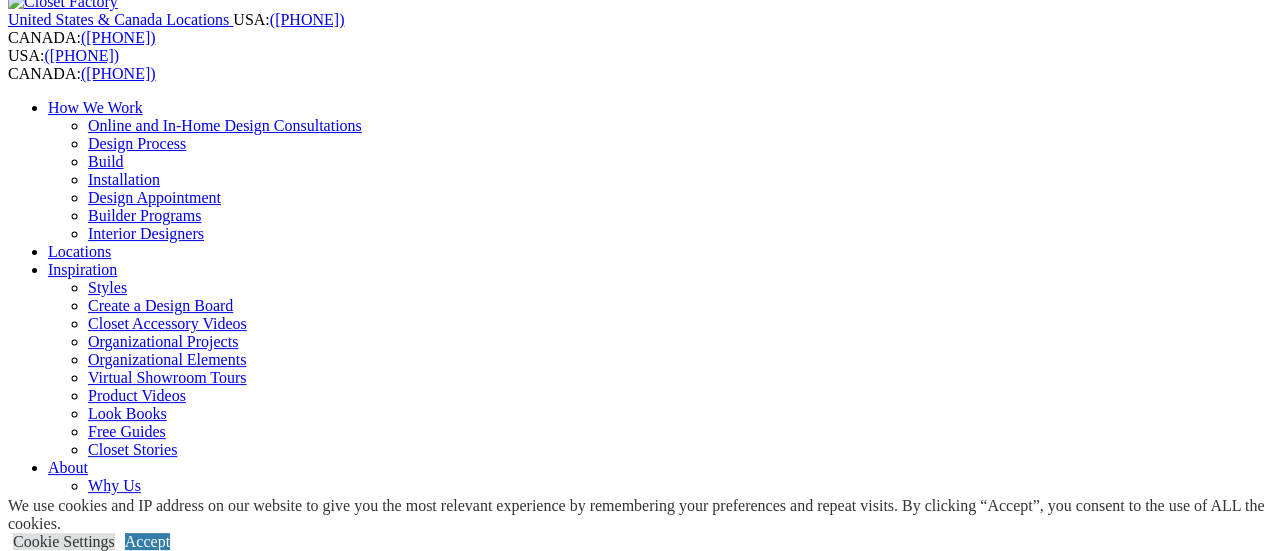 scroll, scrollTop: 0, scrollLeft: 0, axis: both 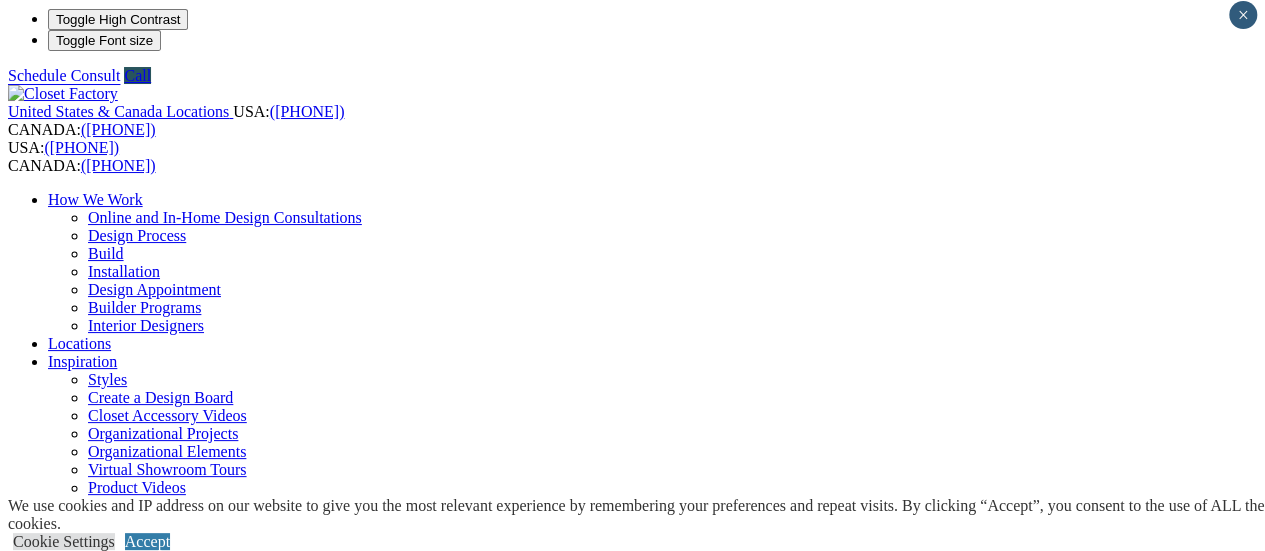 click on "Design Process" at bounding box center (137, 235) 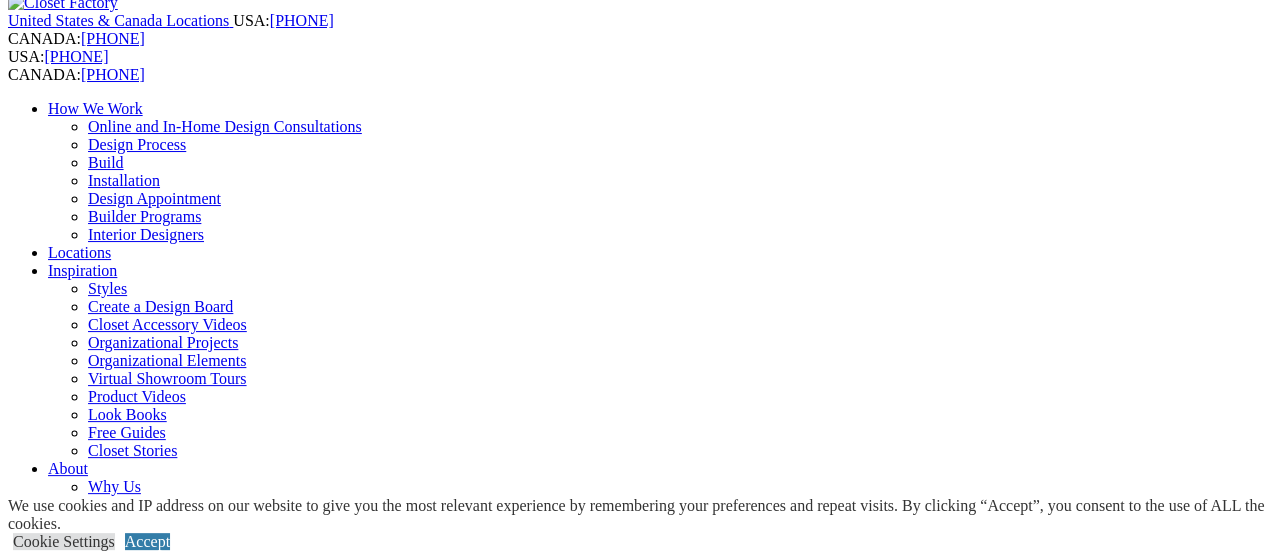 scroll, scrollTop: 0, scrollLeft: 0, axis: both 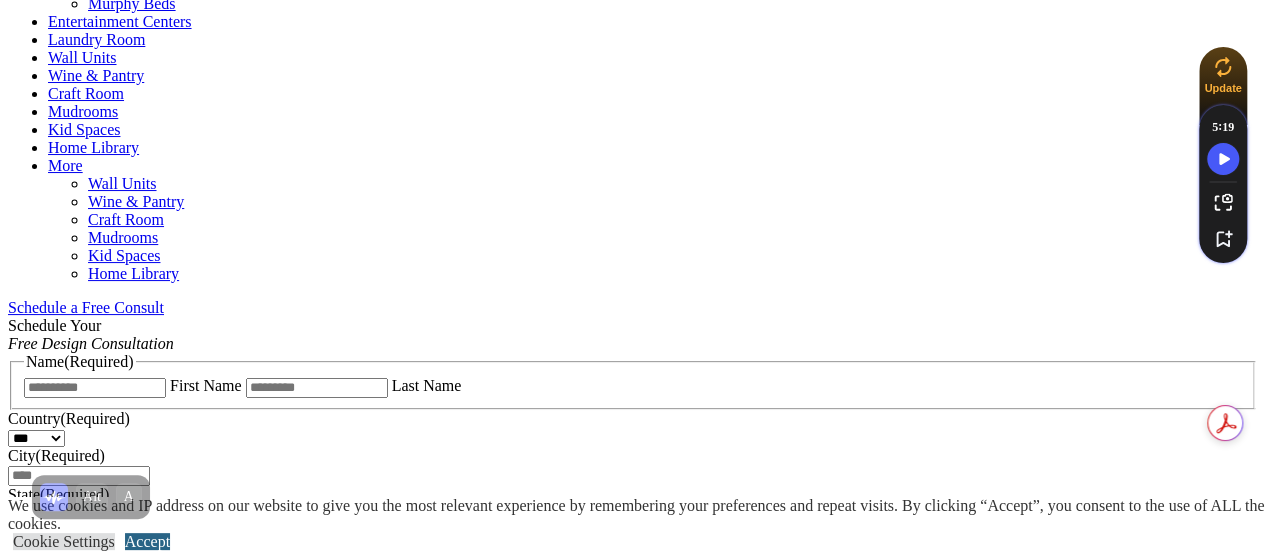 click on "Accept" at bounding box center (147, 541) 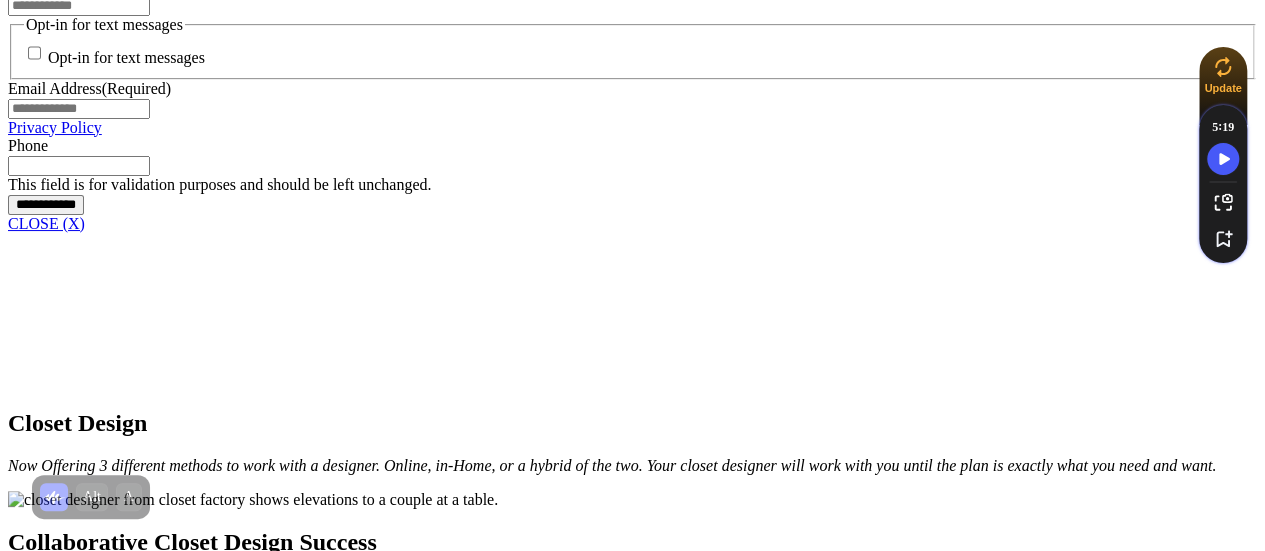 scroll, scrollTop: 1624, scrollLeft: 0, axis: vertical 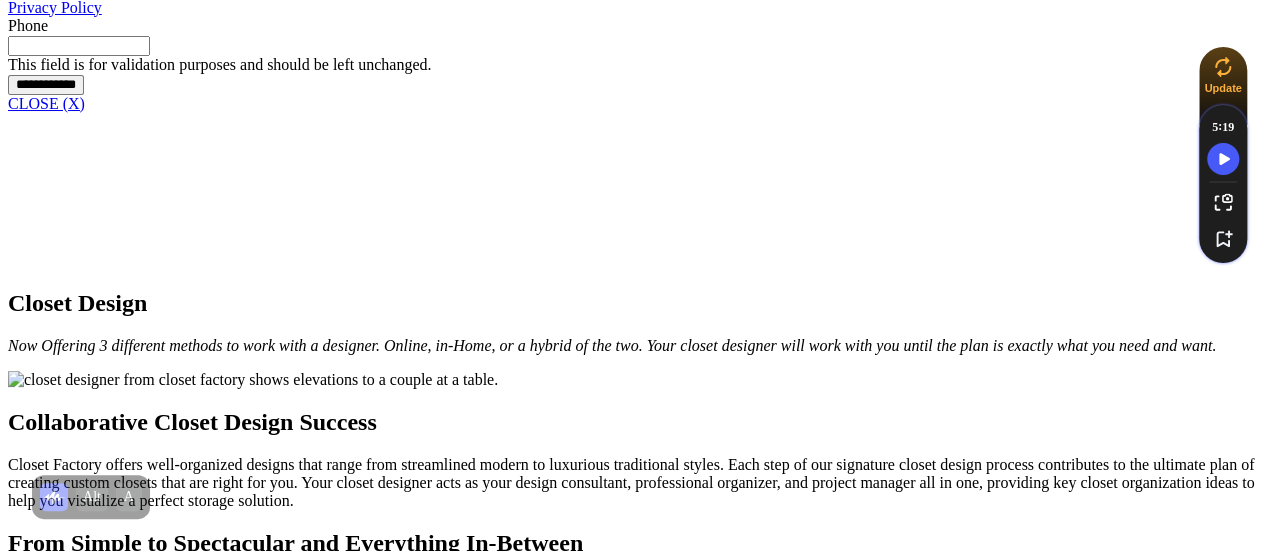 click on "Create a Design Board" at bounding box center (160, -1346) 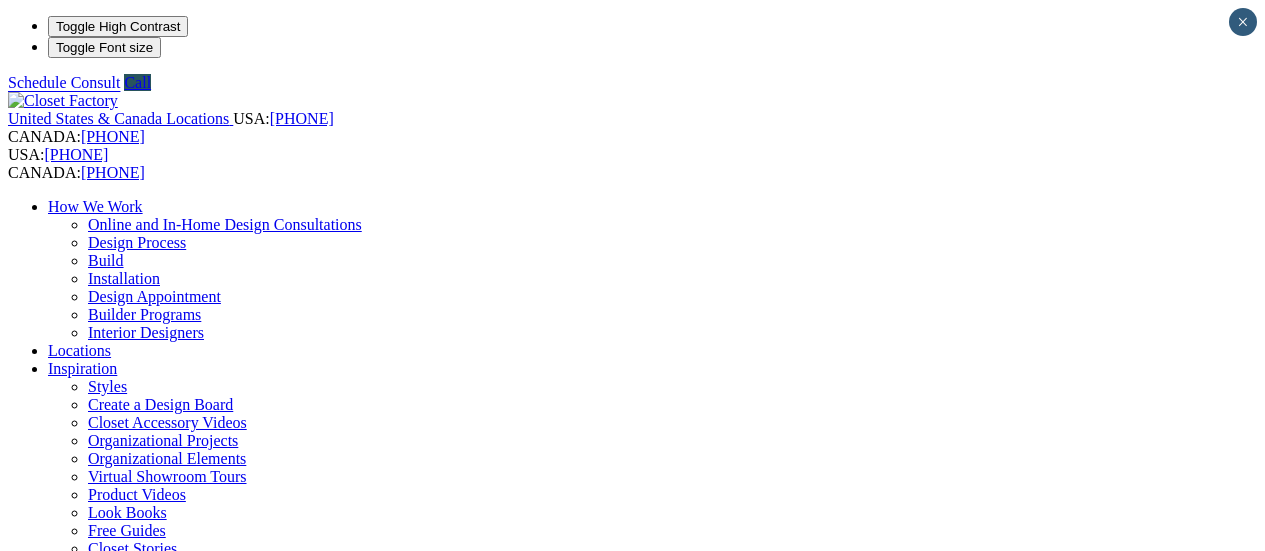 scroll, scrollTop: 0, scrollLeft: 0, axis: both 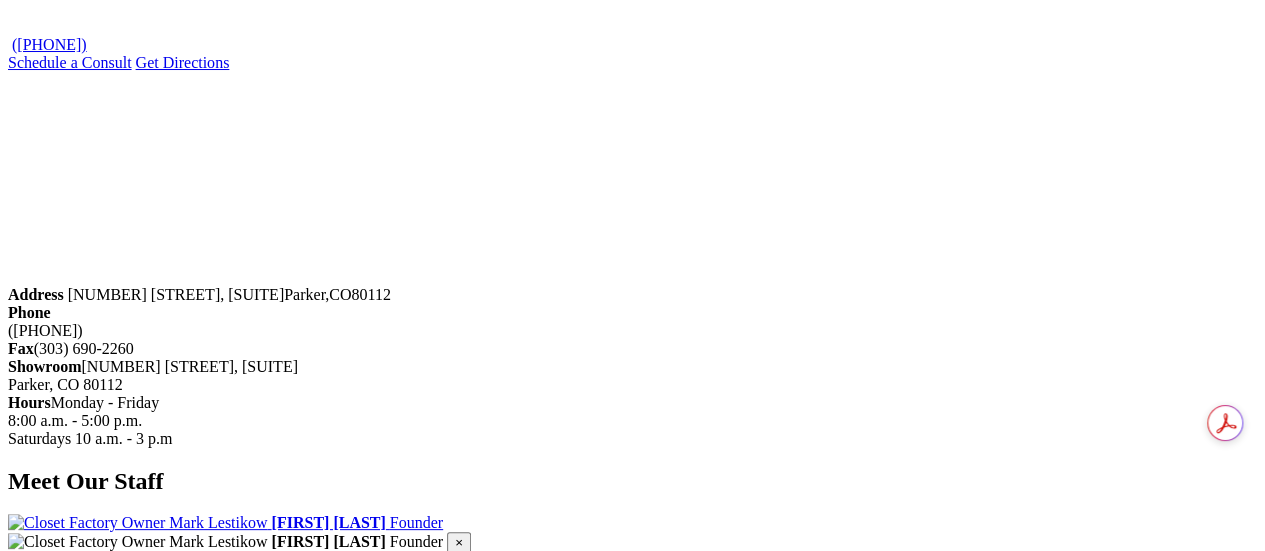 click on "Wall Beds" at bounding box center [81, -1297] 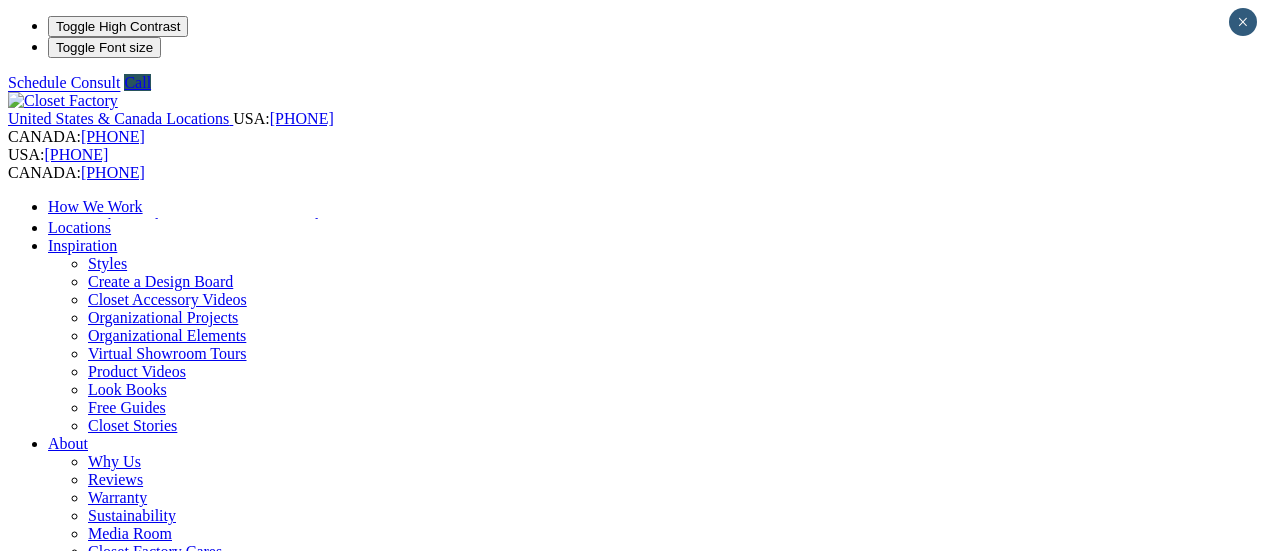 scroll, scrollTop: 0, scrollLeft: 0, axis: both 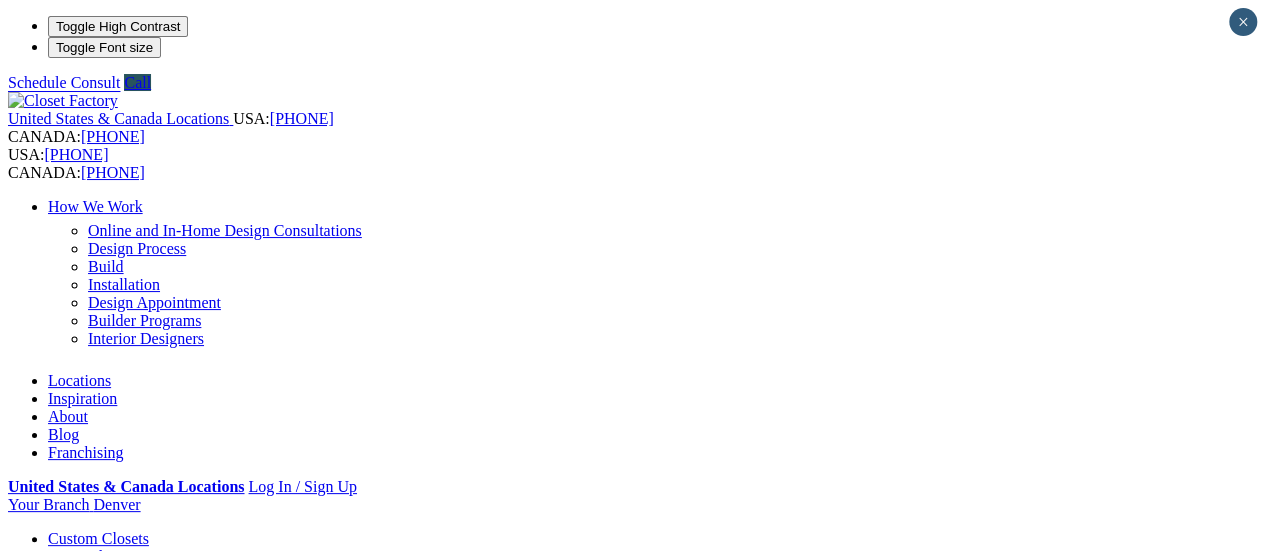 click on "How We Work" at bounding box center (95, 206) 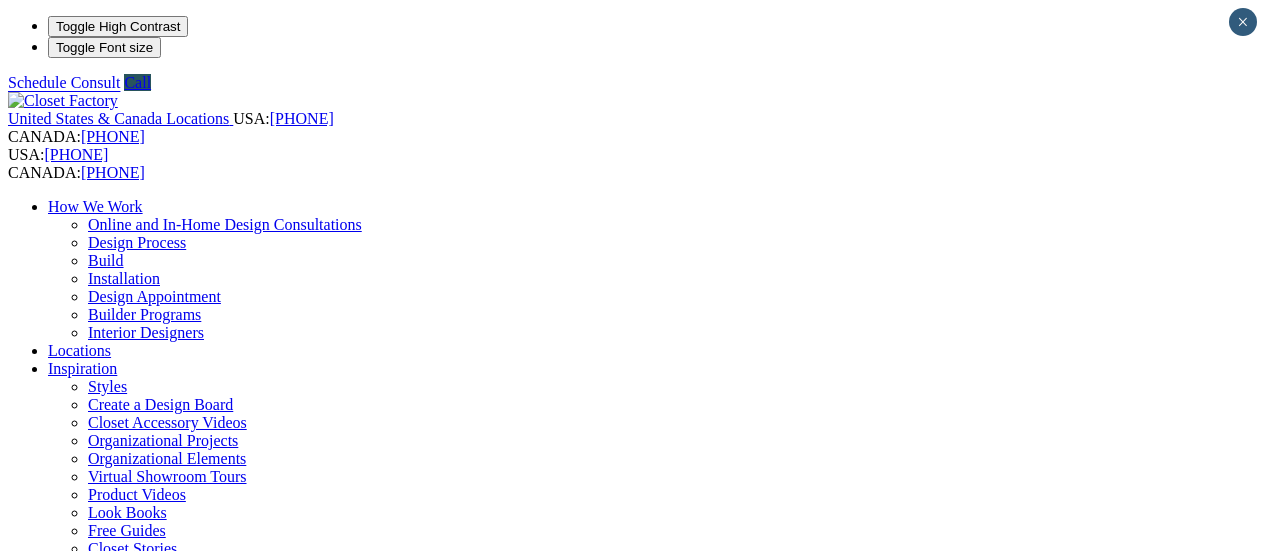 scroll, scrollTop: 0, scrollLeft: 0, axis: both 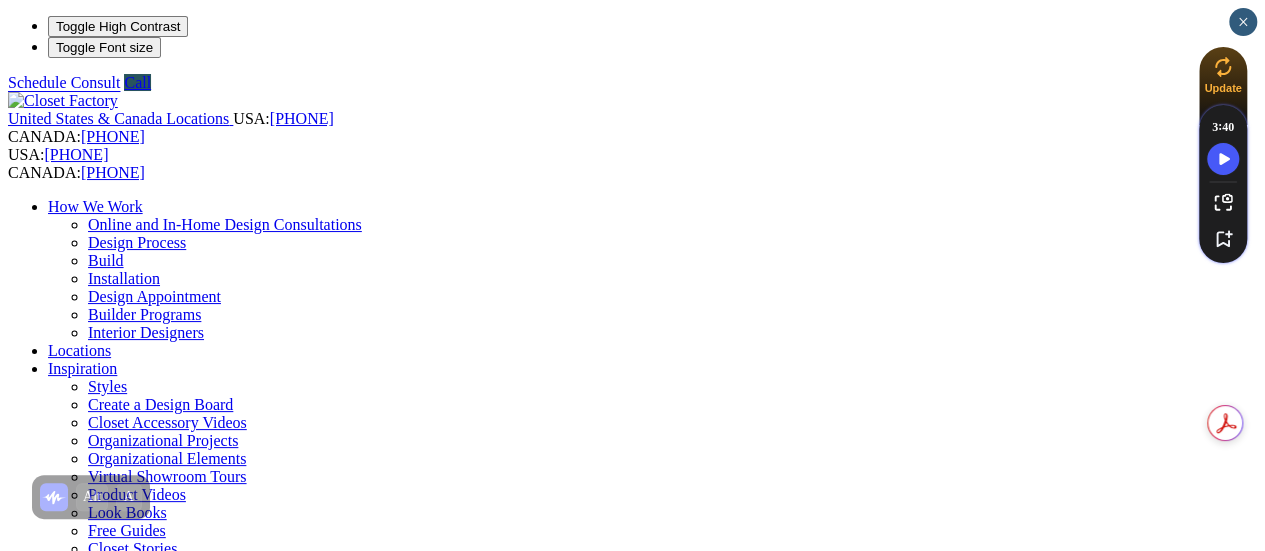 click on "Wall Units" at bounding box center [82, 1102] 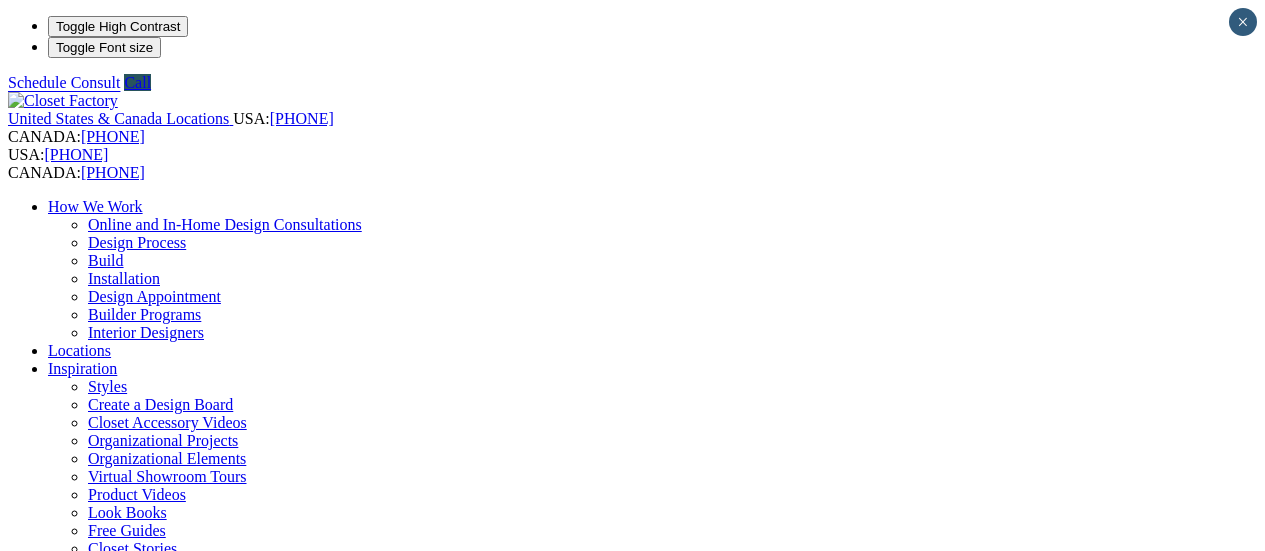 scroll, scrollTop: 0, scrollLeft: 0, axis: both 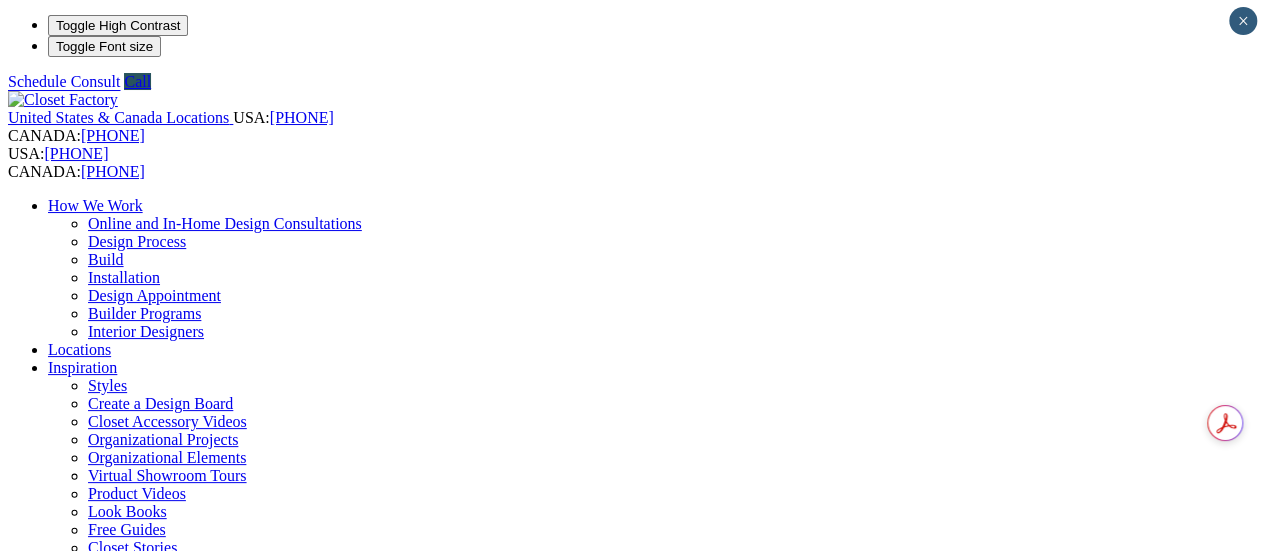 click on "Wall Units" at bounding box center [82, 1101] 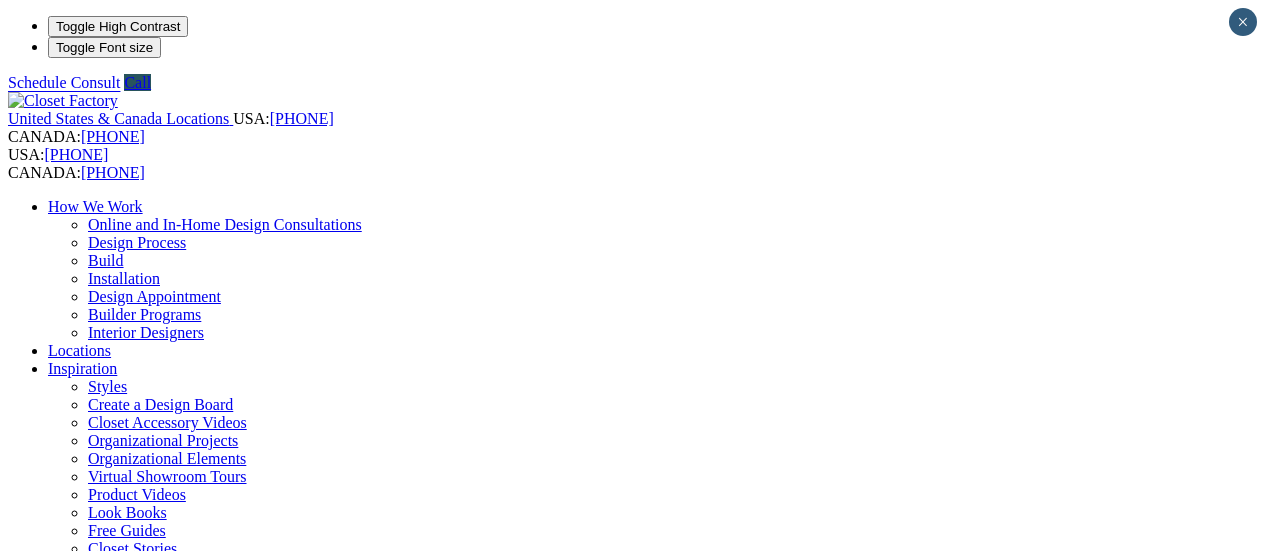 scroll, scrollTop: 0, scrollLeft: 0, axis: both 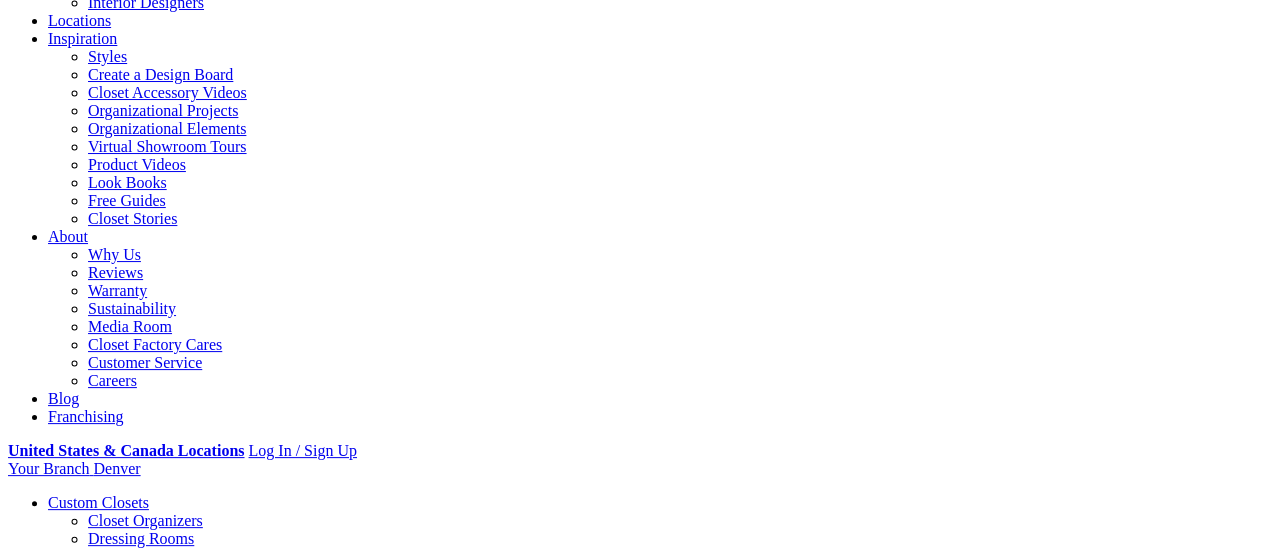 click on "Gallery" at bounding box center [111, 2089] 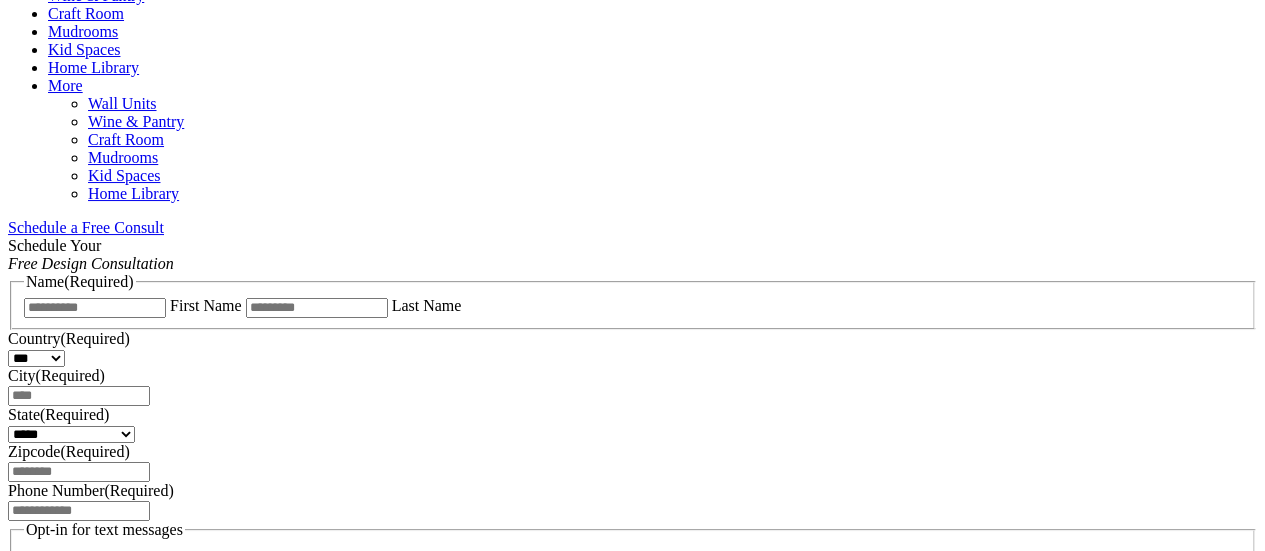 scroll, scrollTop: 1165, scrollLeft: 0, axis: vertical 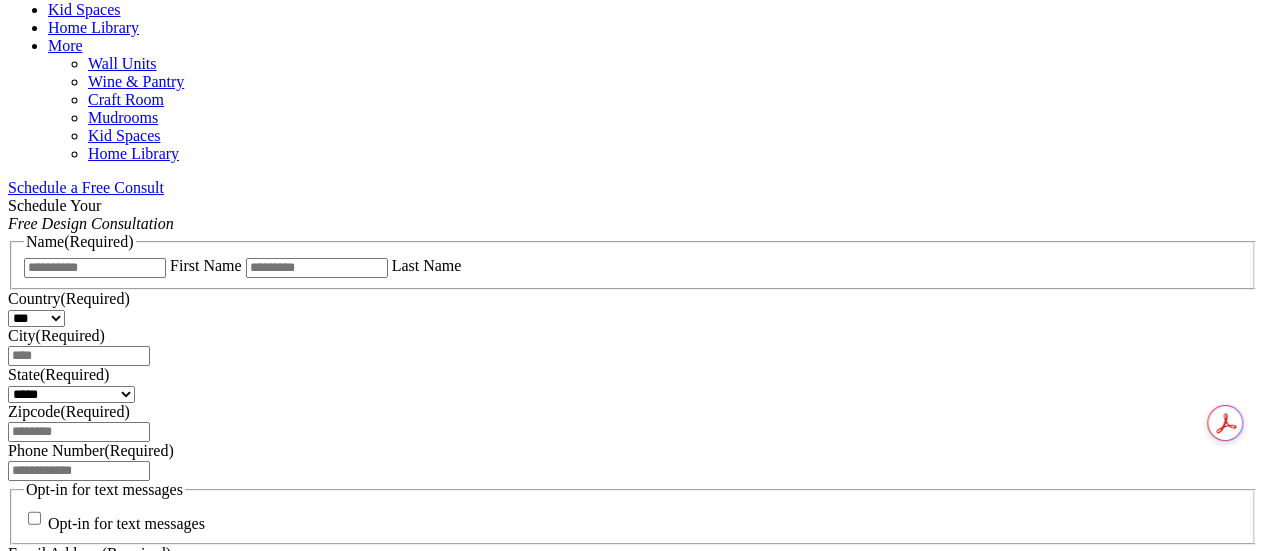 click on "Niche Spaces" at bounding box center (91, 2110) 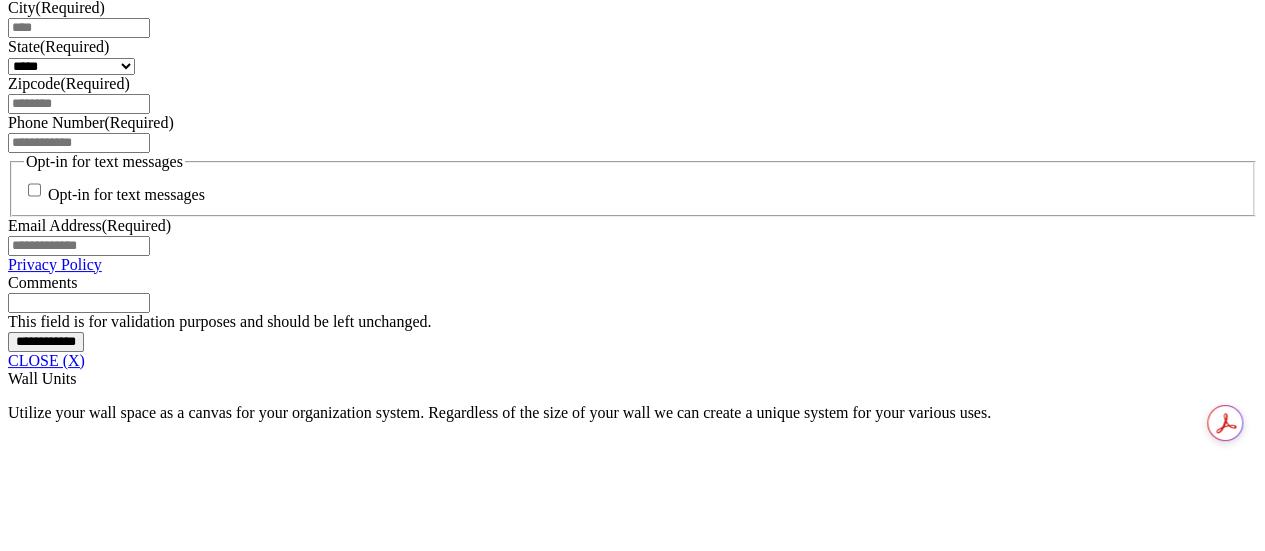 scroll, scrollTop: 1524, scrollLeft: 0, axis: vertical 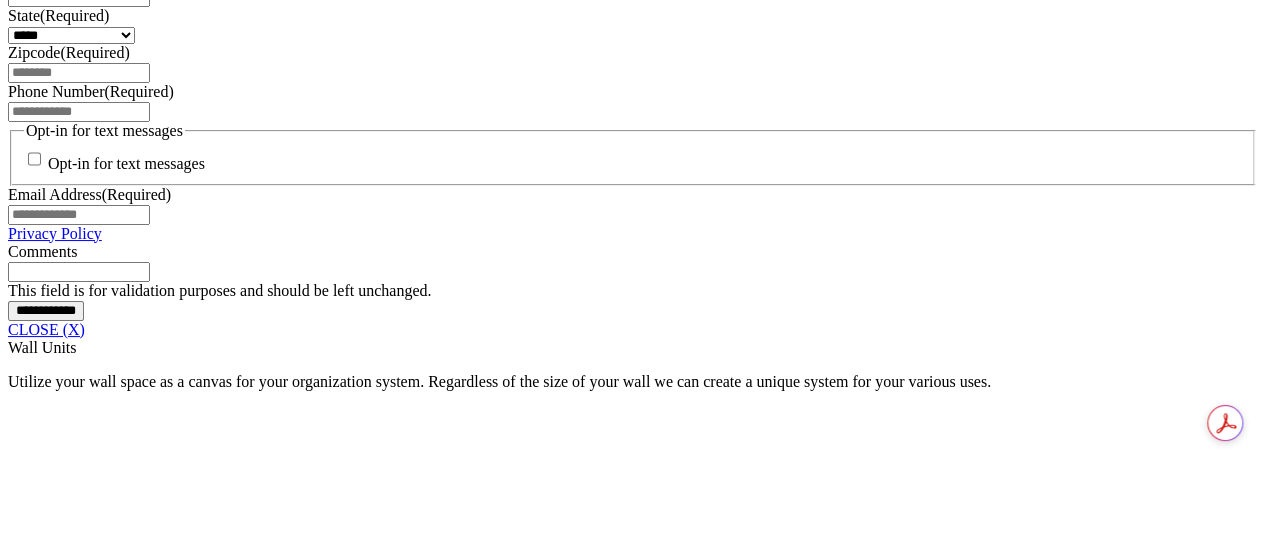 click at bounding box center (847, 1861) 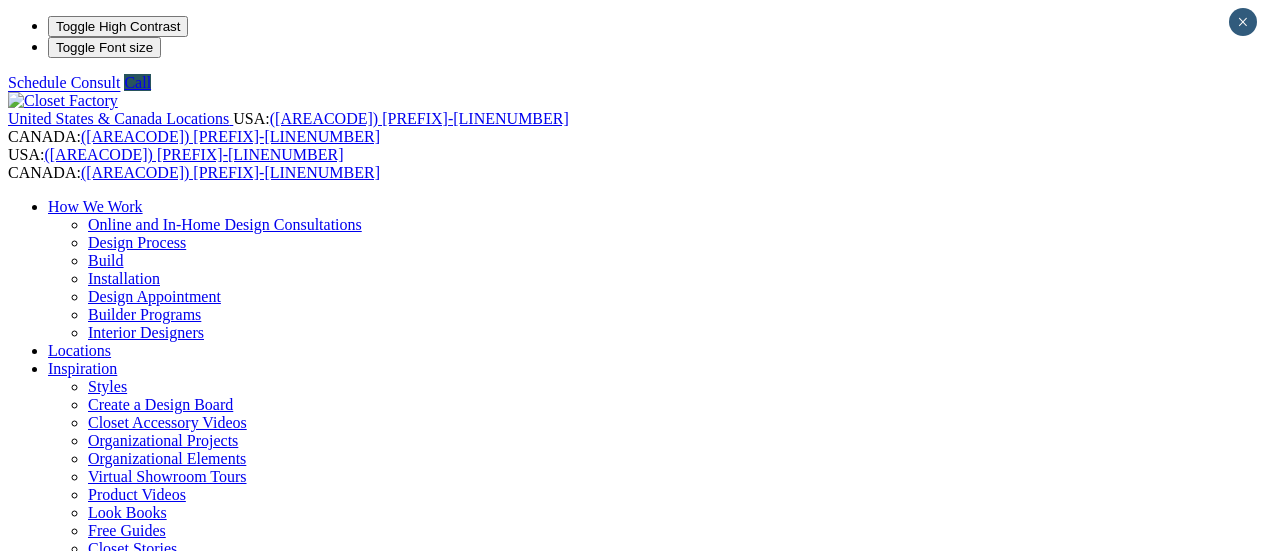 scroll, scrollTop: 1432, scrollLeft: 0, axis: vertical 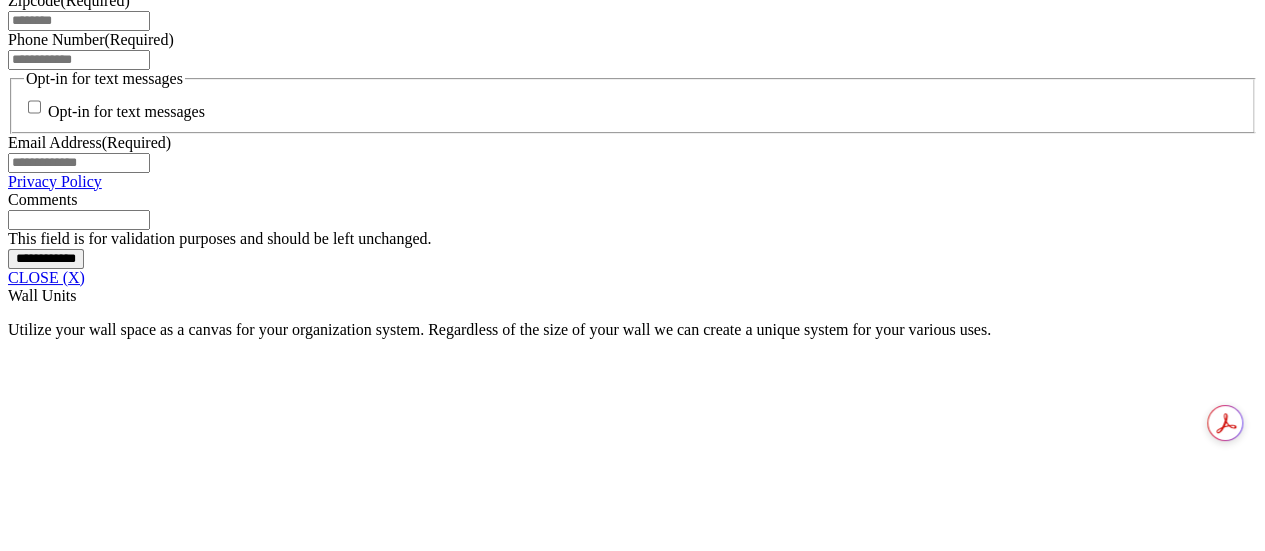 click on "CLOSE (X)" at bounding box center (46, 277) 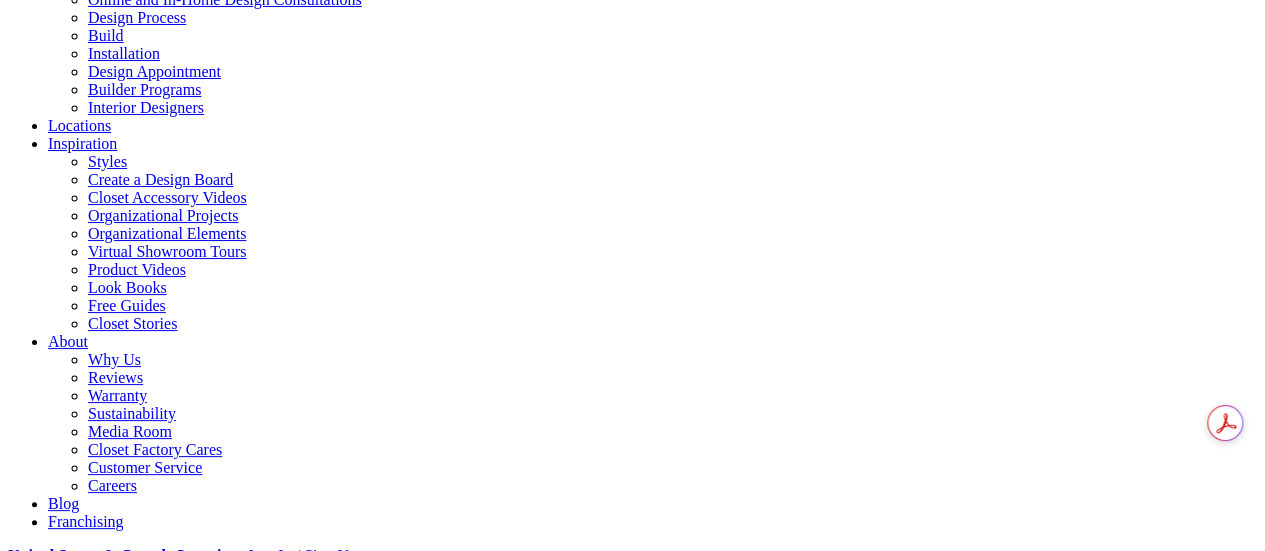 scroll, scrollTop: 67, scrollLeft: 0, axis: vertical 